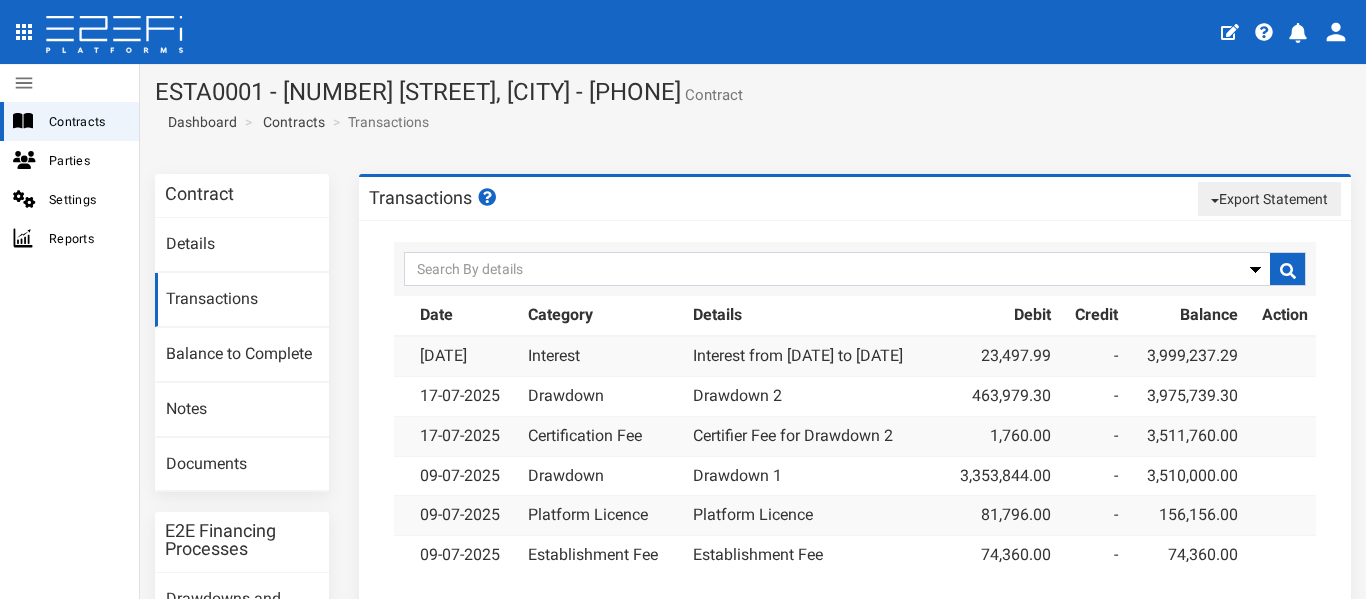 scroll, scrollTop: 0, scrollLeft: 0, axis: both 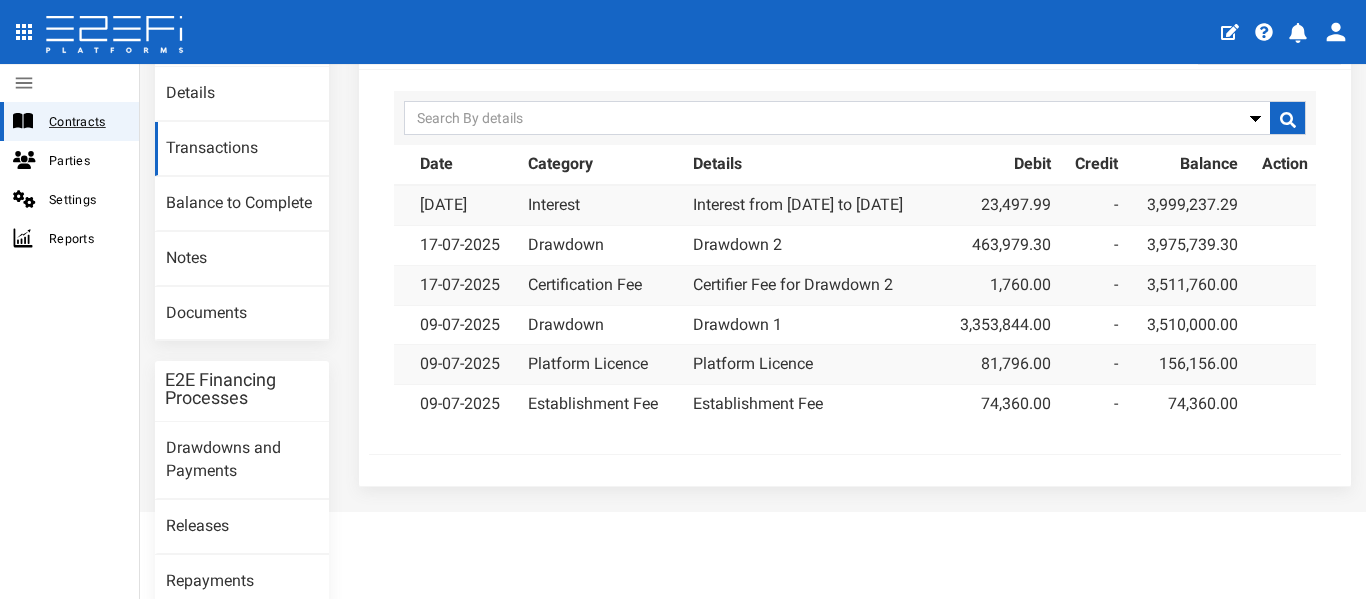 click on "Contracts" at bounding box center [86, 121] 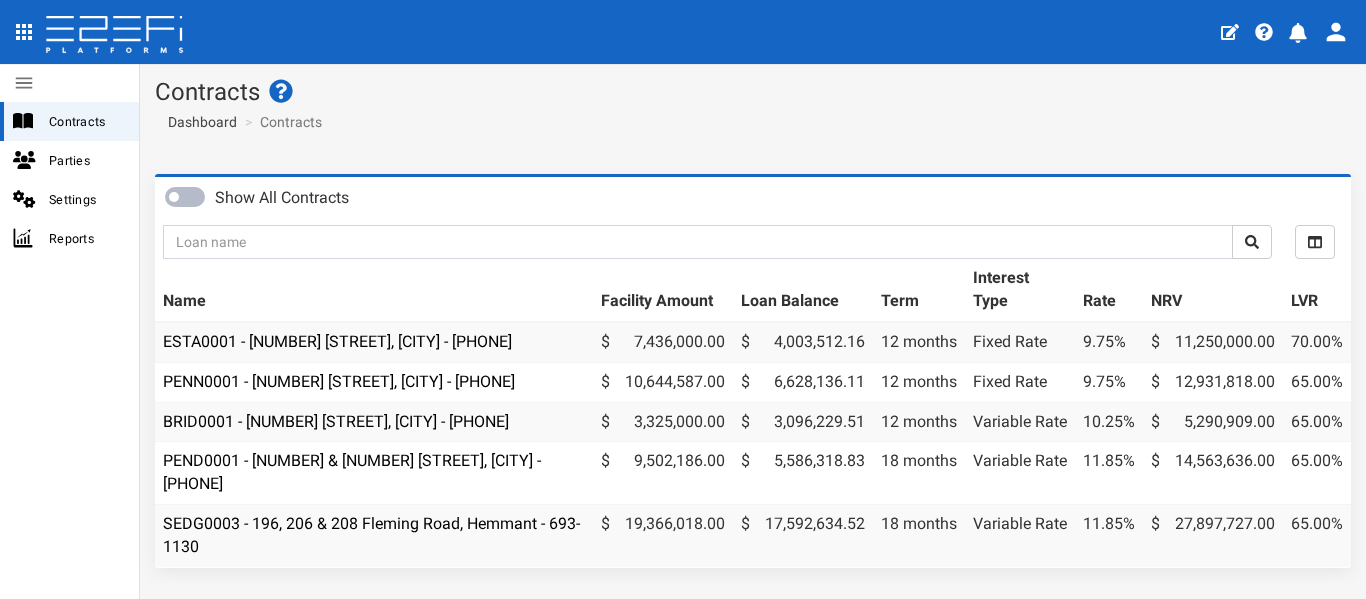 scroll, scrollTop: 0, scrollLeft: 0, axis: both 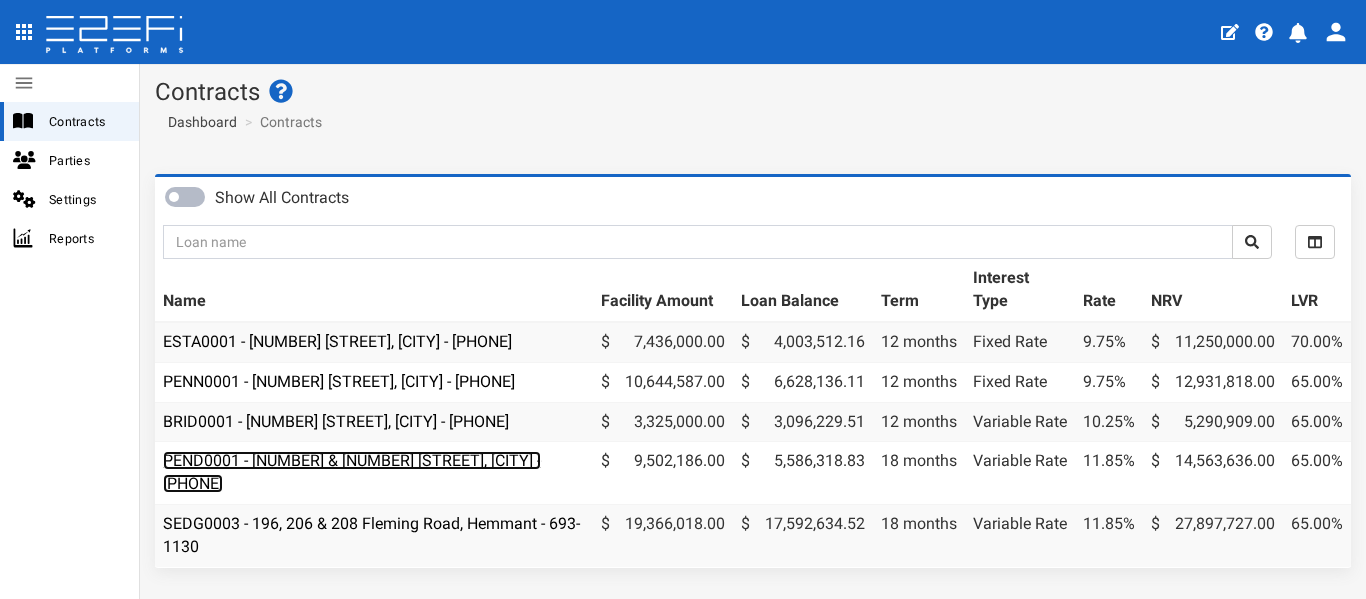click on "PEND0001 - 405 & 407 Beckett Road, Bridgeman Downs - 693-1170" at bounding box center [352, 472] 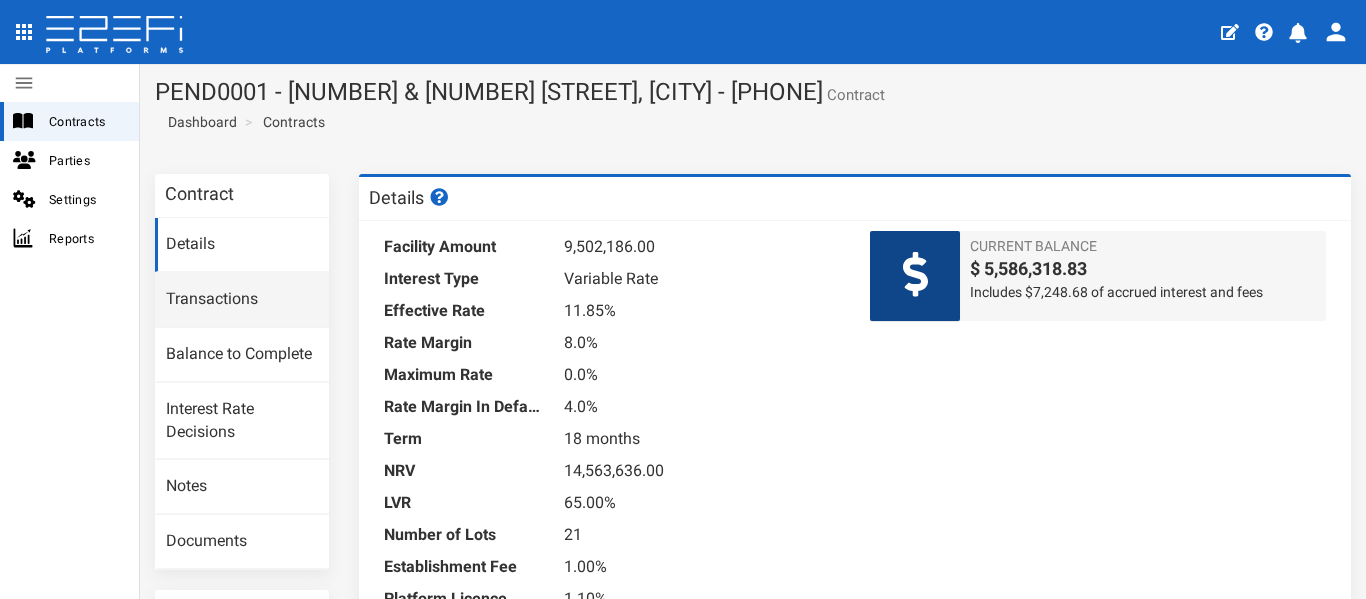 scroll, scrollTop: 0, scrollLeft: 0, axis: both 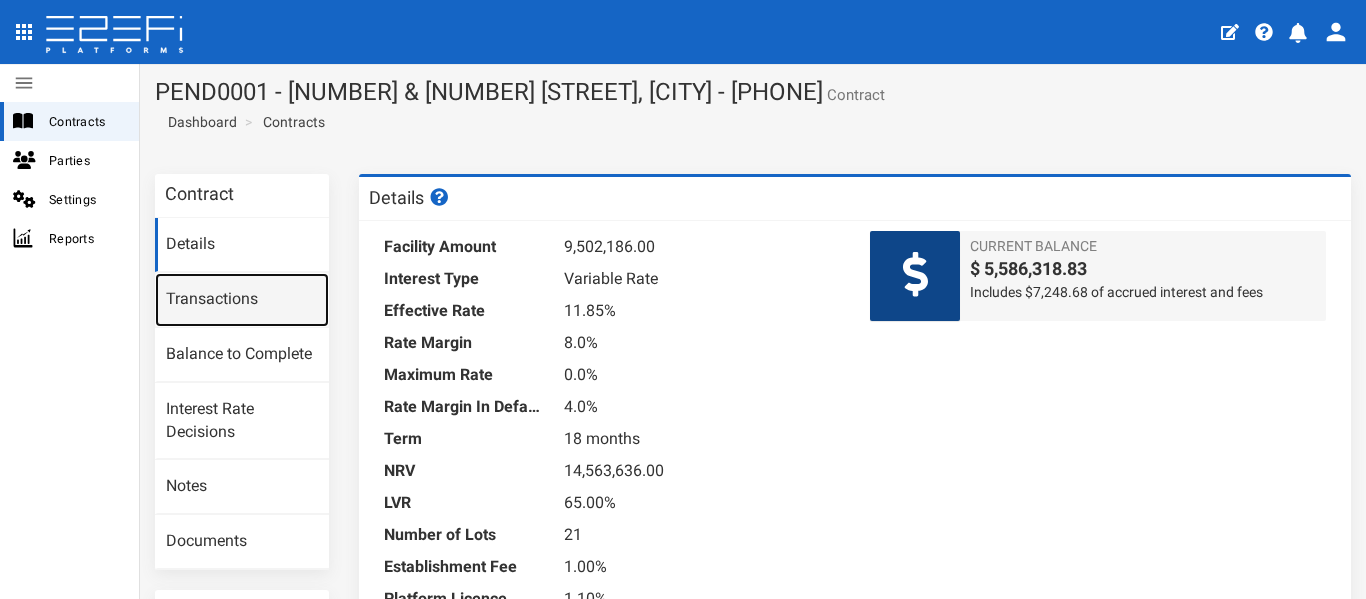 click on "Transactions" at bounding box center (242, 300) 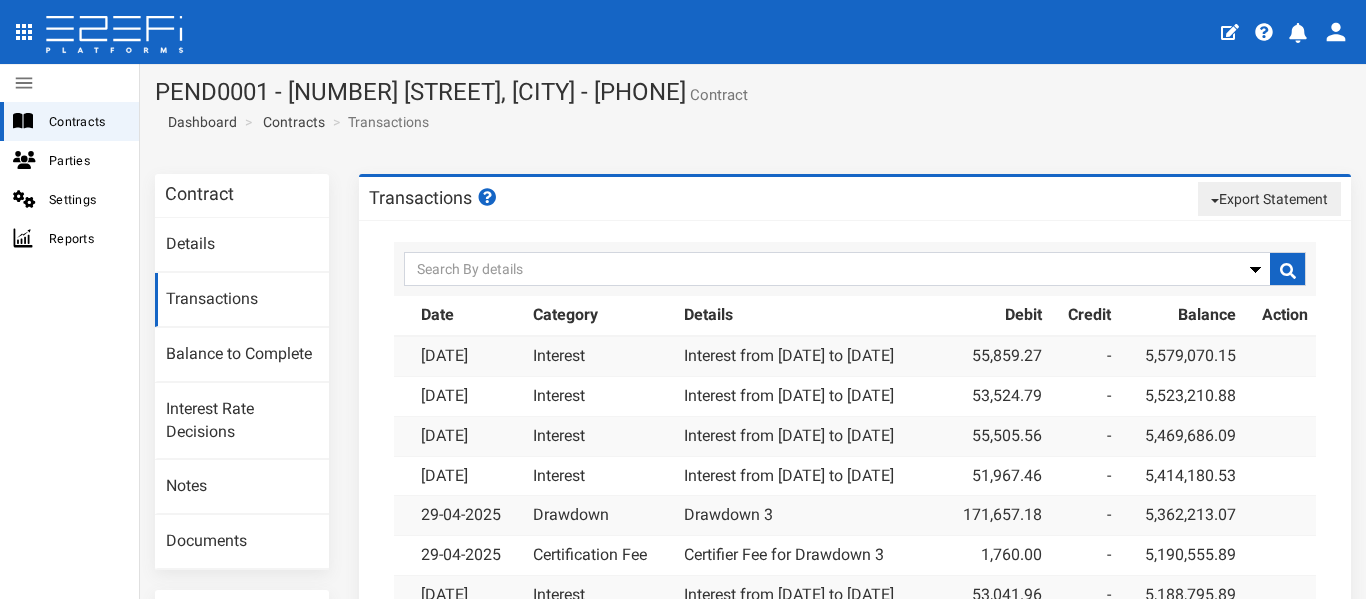 scroll, scrollTop: 0, scrollLeft: 0, axis: both 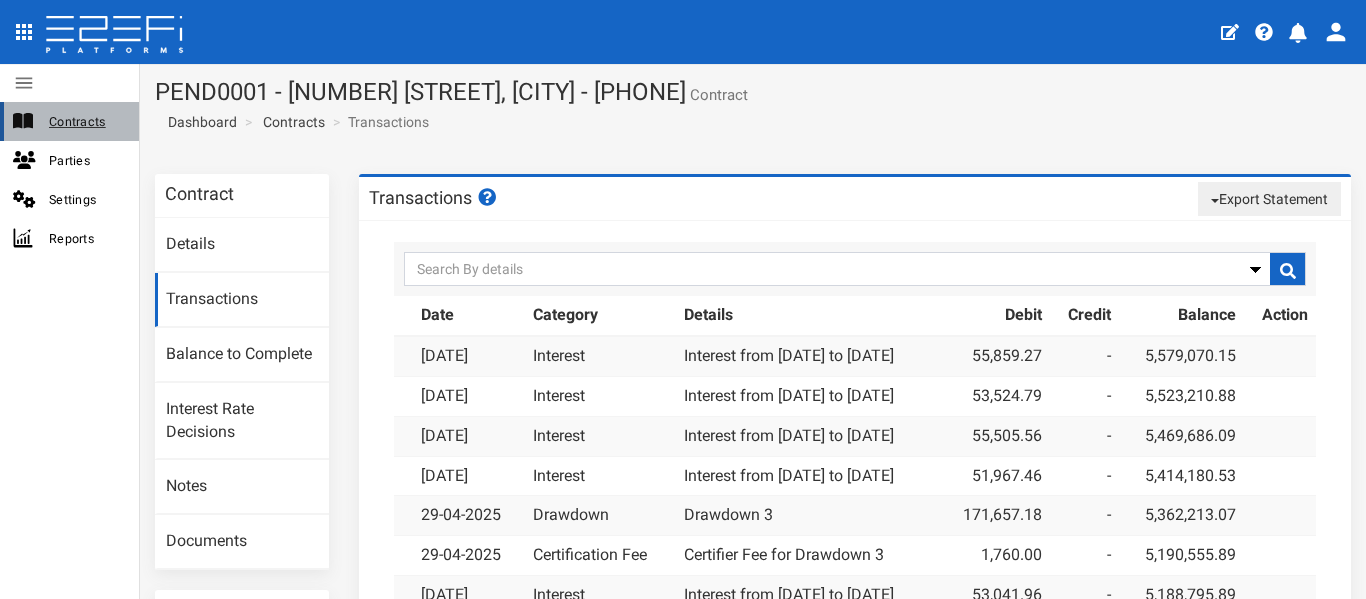 click on "Contracts" at bounding box center [86, 121] 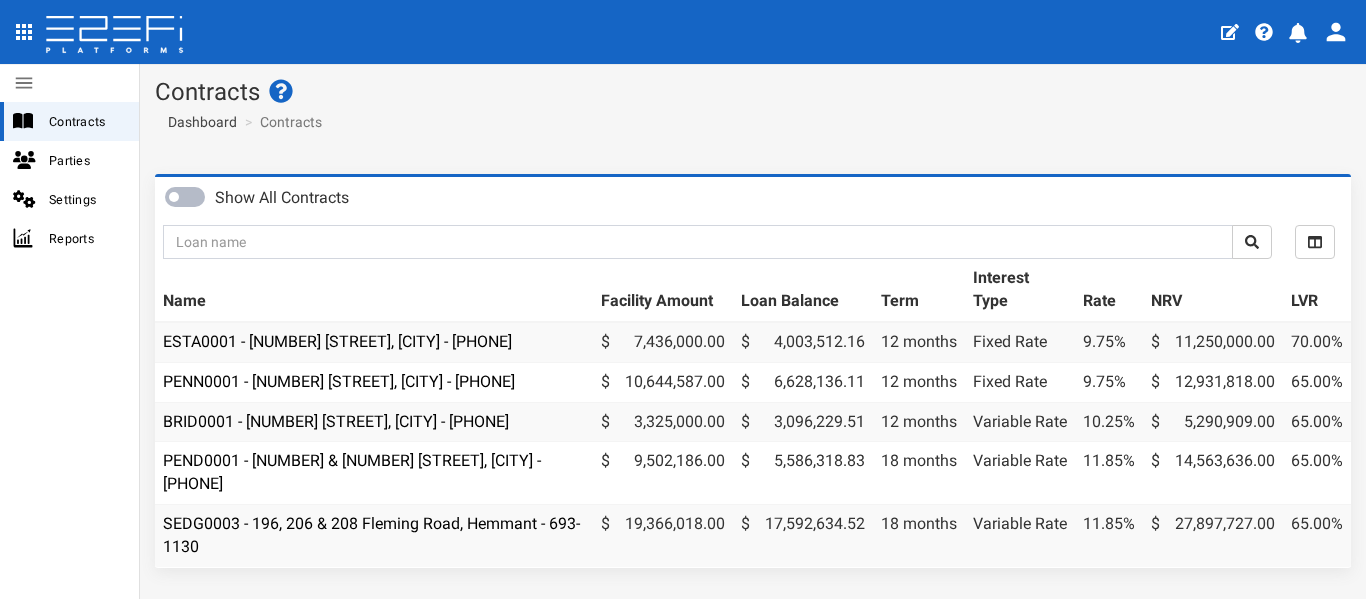 scroll, scrollTop: 0, scrollLeft: 0, axis: both 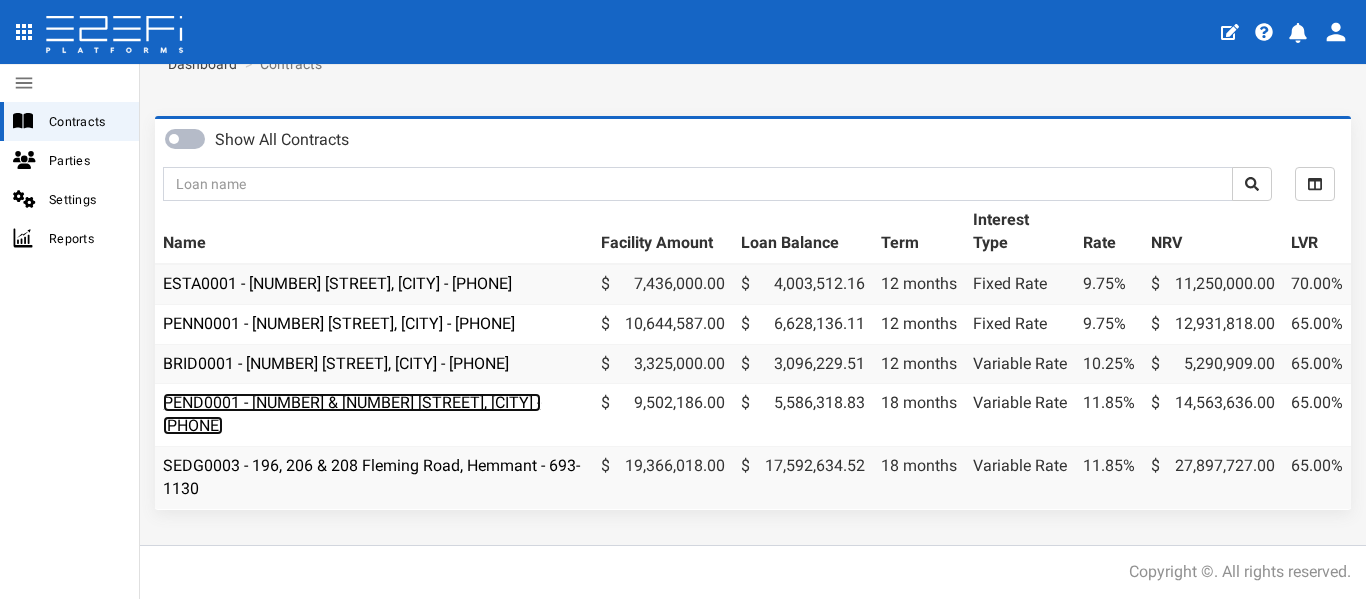 click on "PEND0001 - [NUMBER] [STREET], [CITY] - [PHONE]" at bounding box center [352, 414] 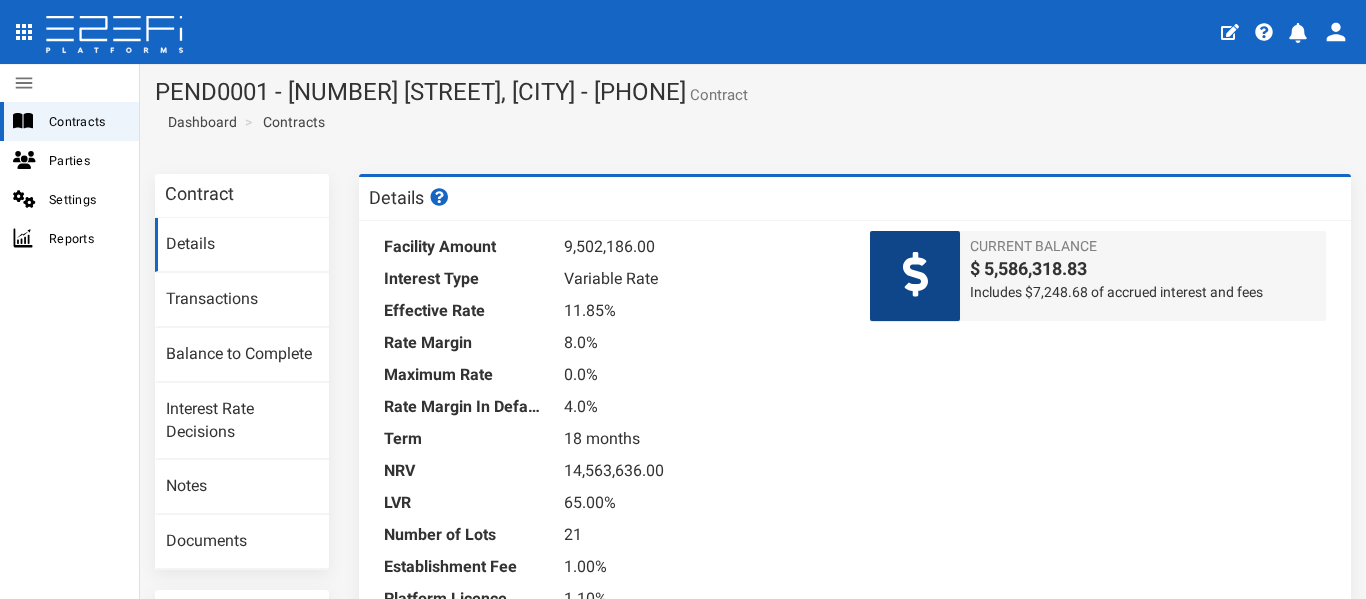 scroll, scrollTop: 0, scrollLeft: 0, axis: both 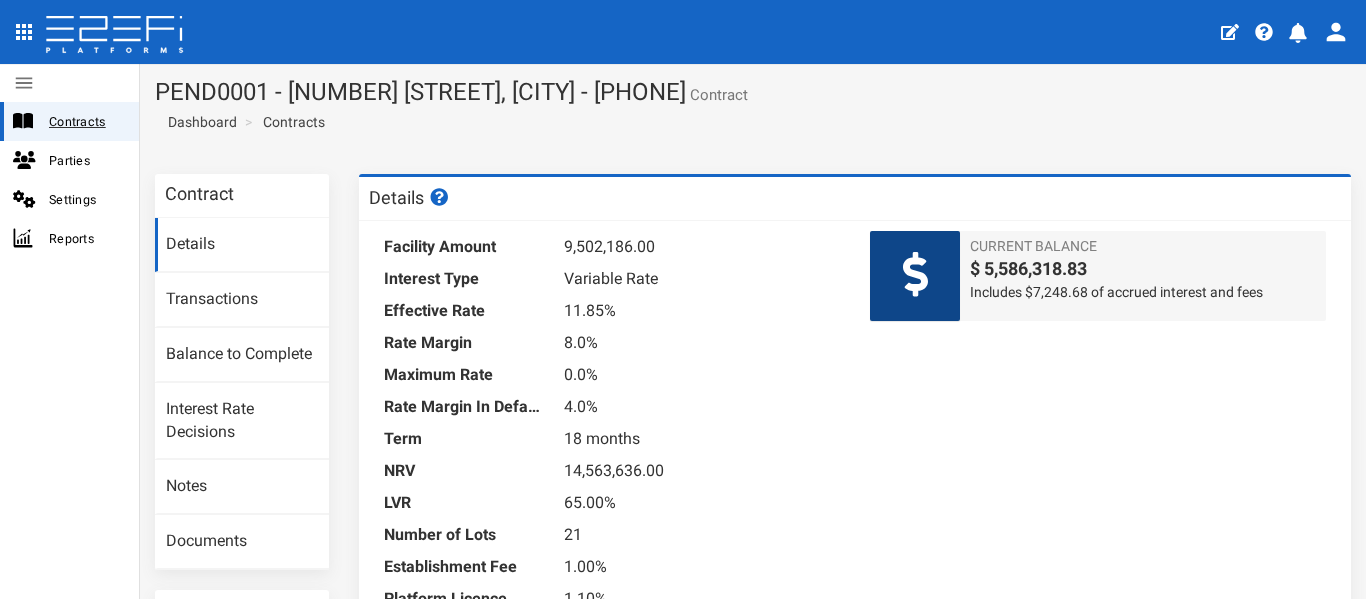 click on "Contracts" at bounding box center [86, 121] 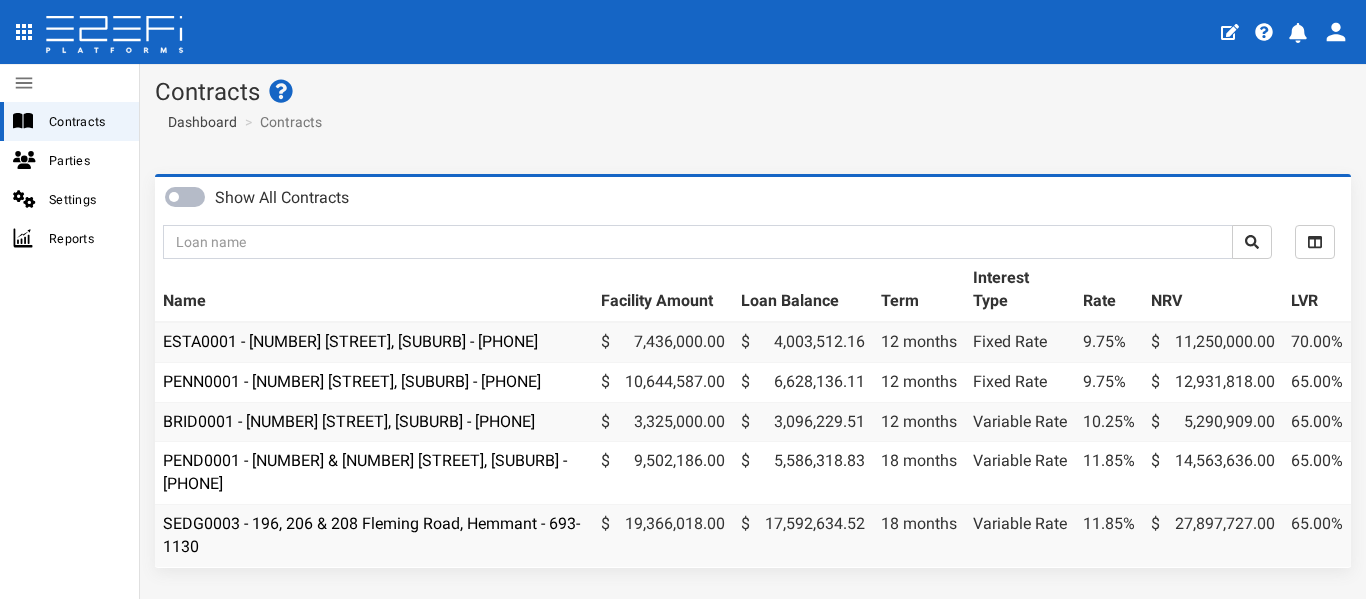 scroll, scrollTop: 0, scrollLeft: 0, axis: both 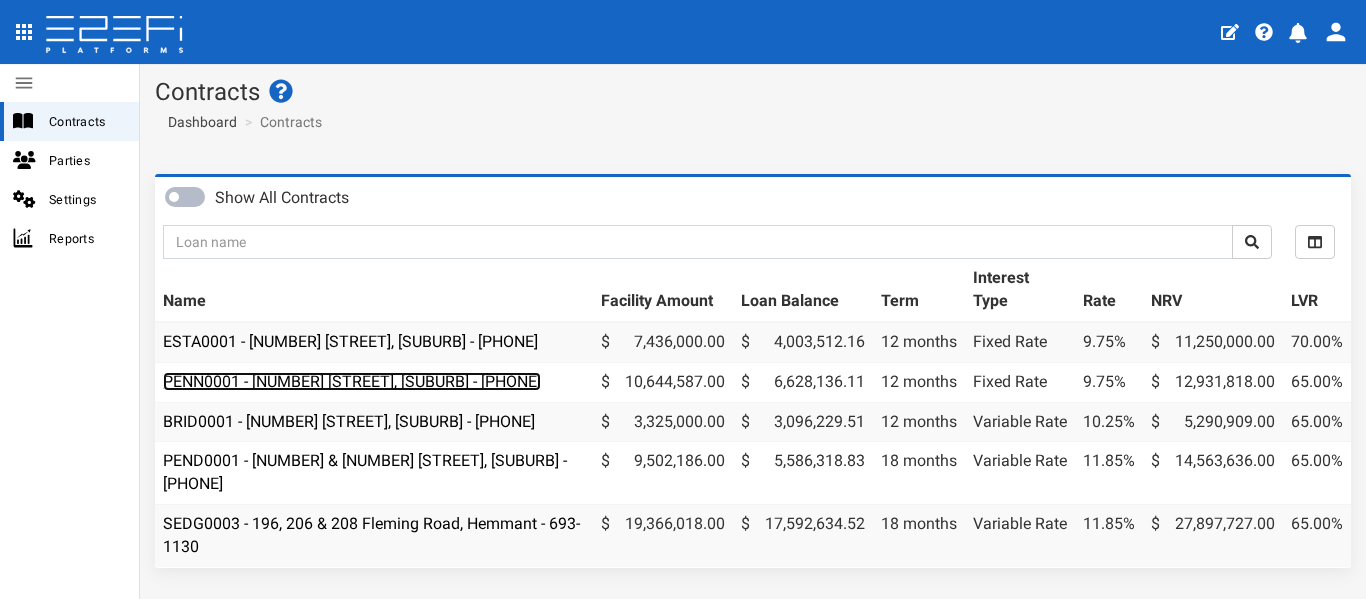 click on "PENN0001 - [NUMBER] [STREET], [SUBURB] - [PHONE]" at bounding box center (352, 381) 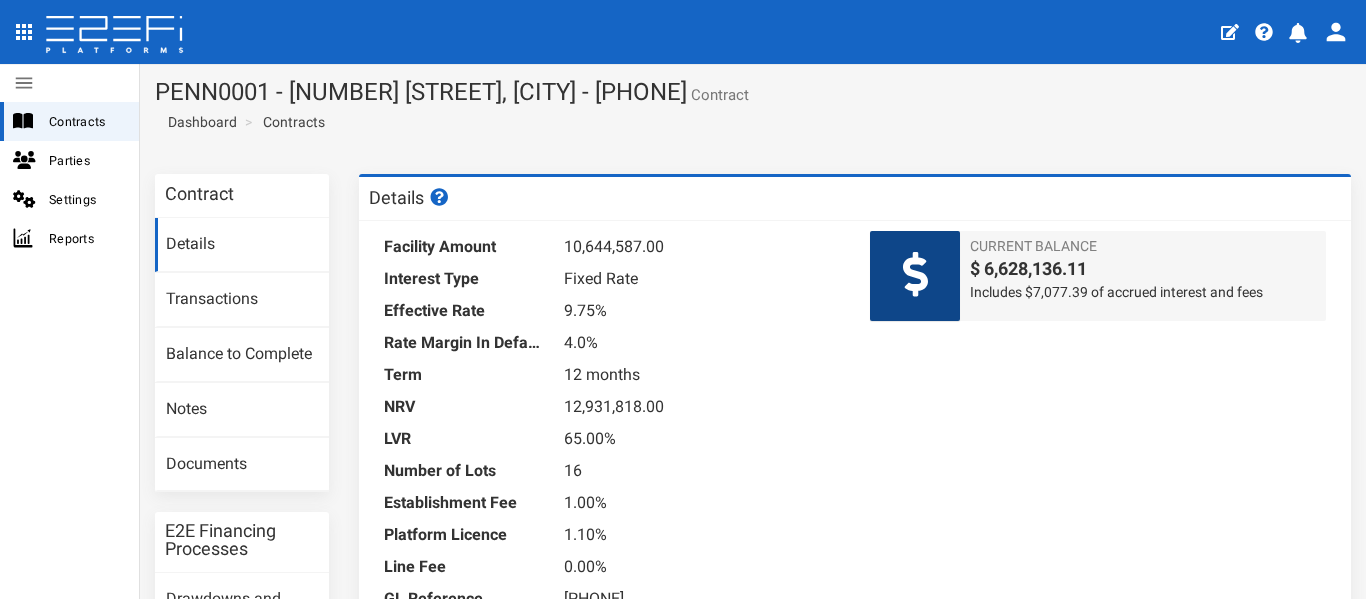 scroll, scrollTop: 0, scrollLeft: 0, axis: both 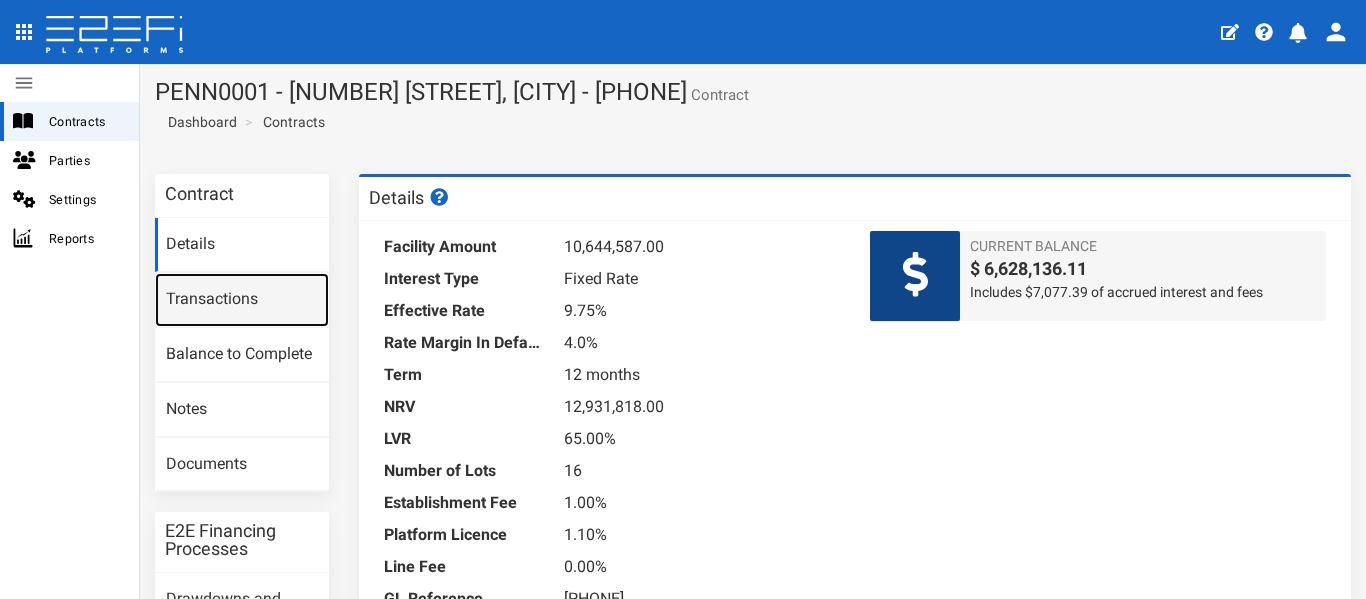 click on "Transactions" at bounding box center (242, 300) 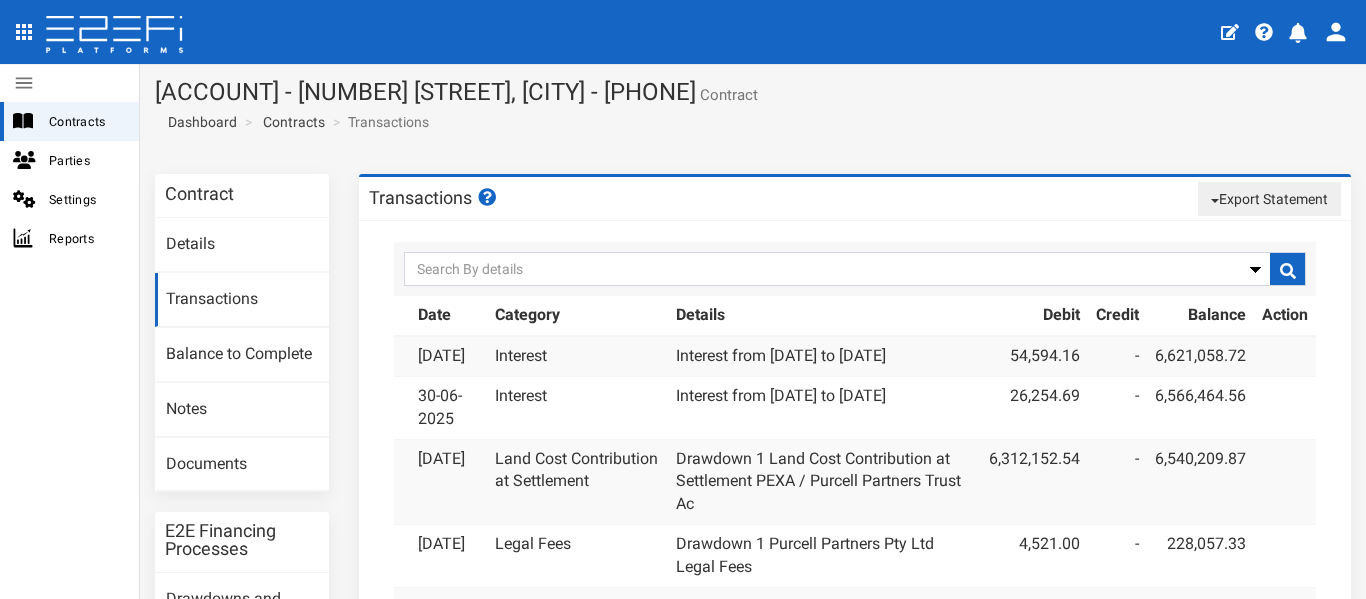 scroll, scrollTop: 0, scrollLeft: 0, axis: both 